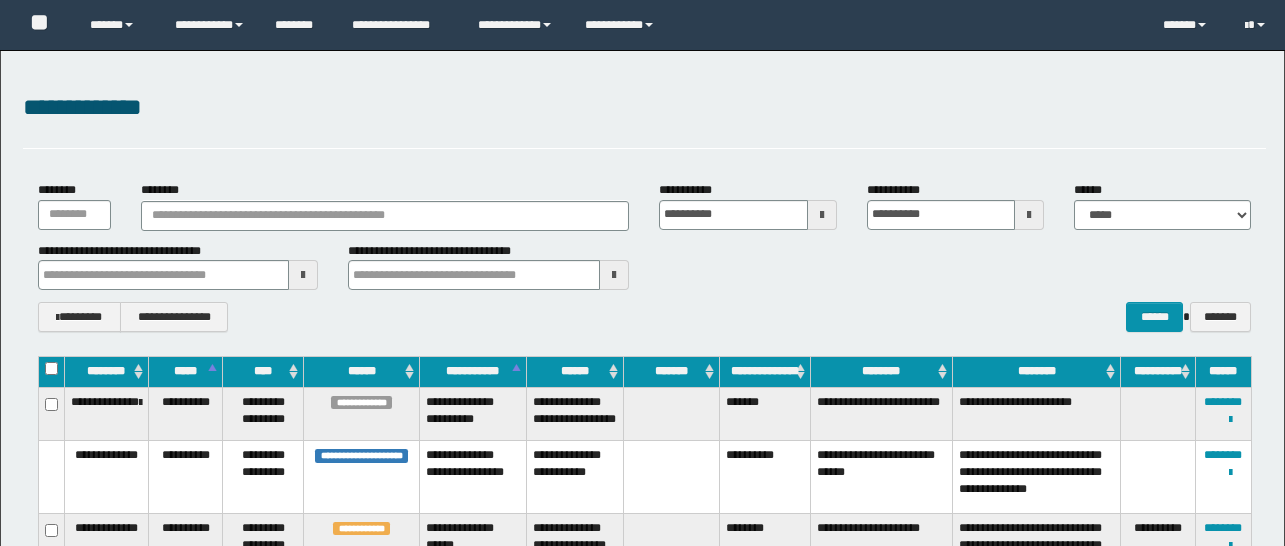 scroll, scrollTop: 641, scrollLeft: 0, axis: vertical 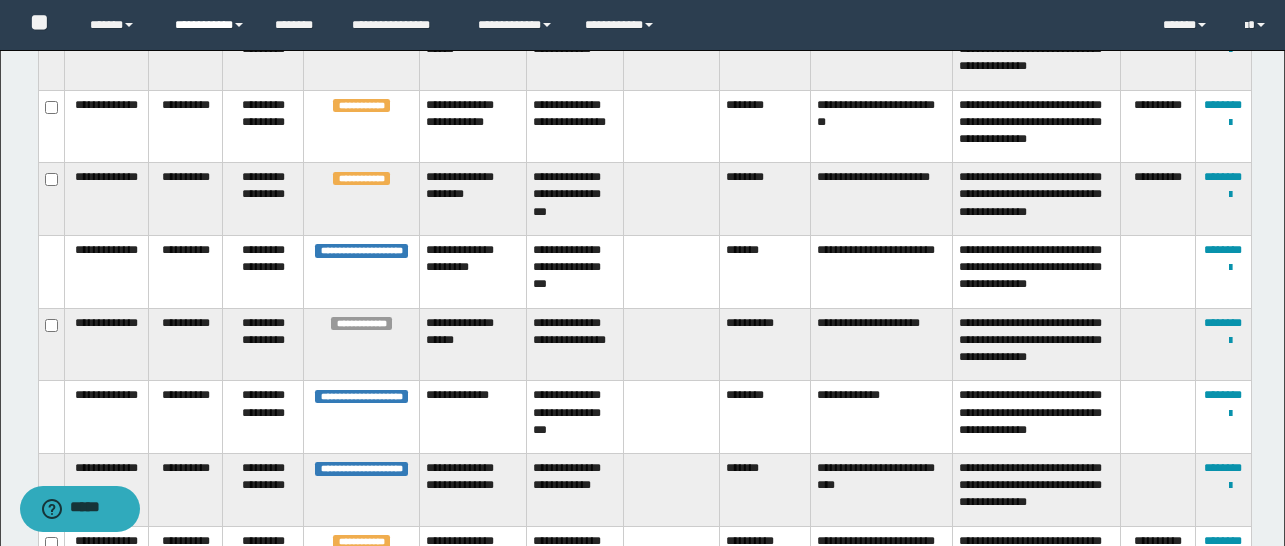 click on "**********" at bounding box center [210, 25] 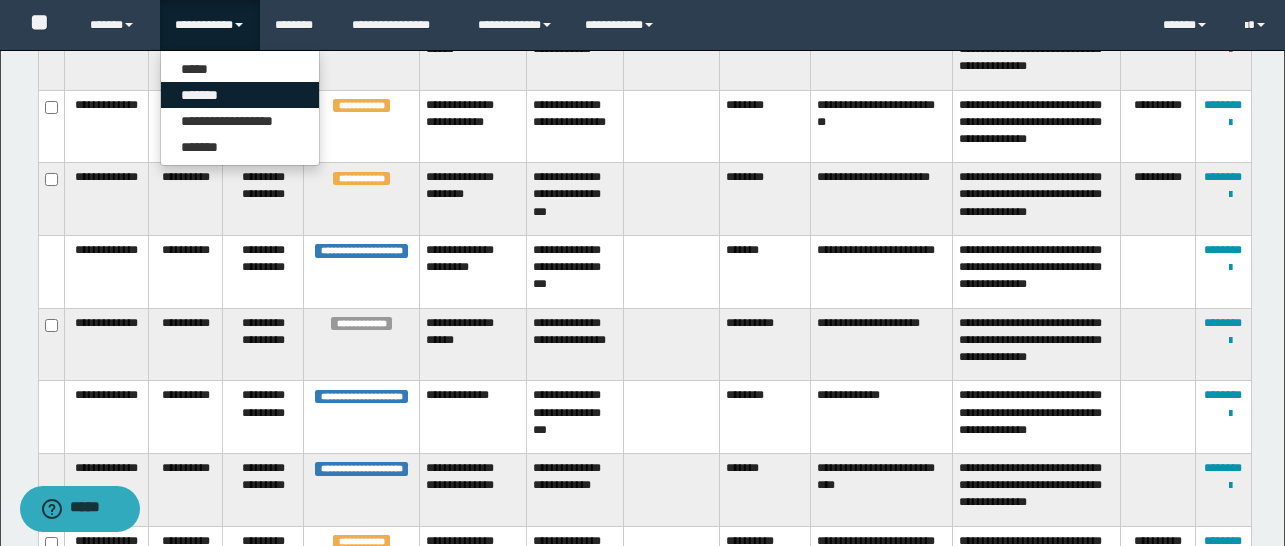 click on "*******" at bounding box center [240, 95] 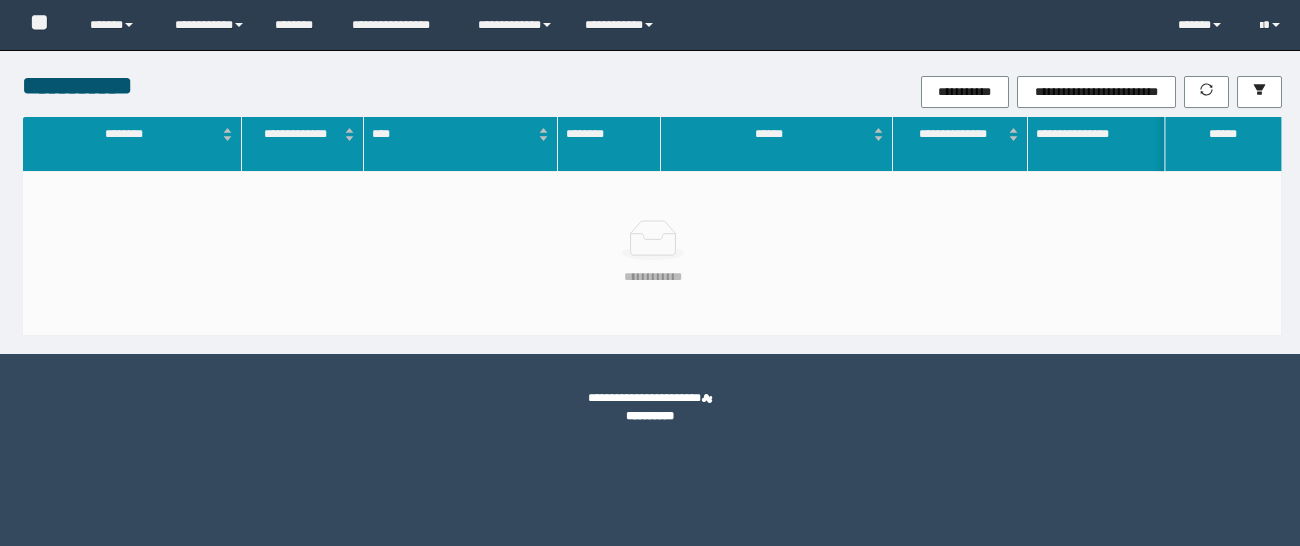scroll, scrollTop: 0, scrollLeft: 0, axis: both 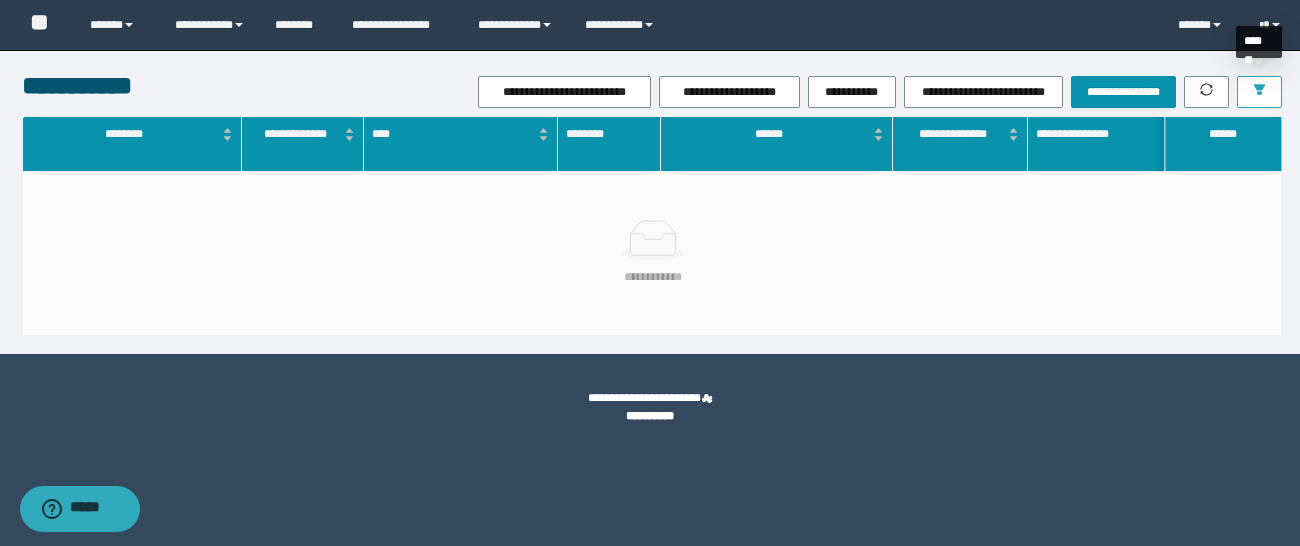 click at bounding box center [1259, 91] 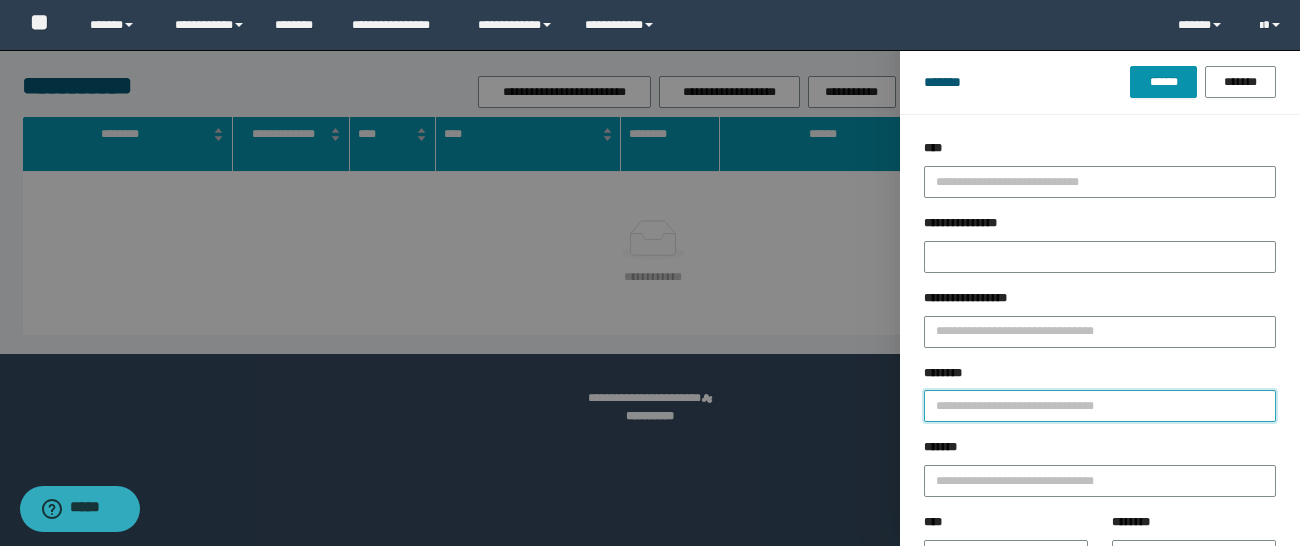 click on "********" at bounding box center [1100, 406] 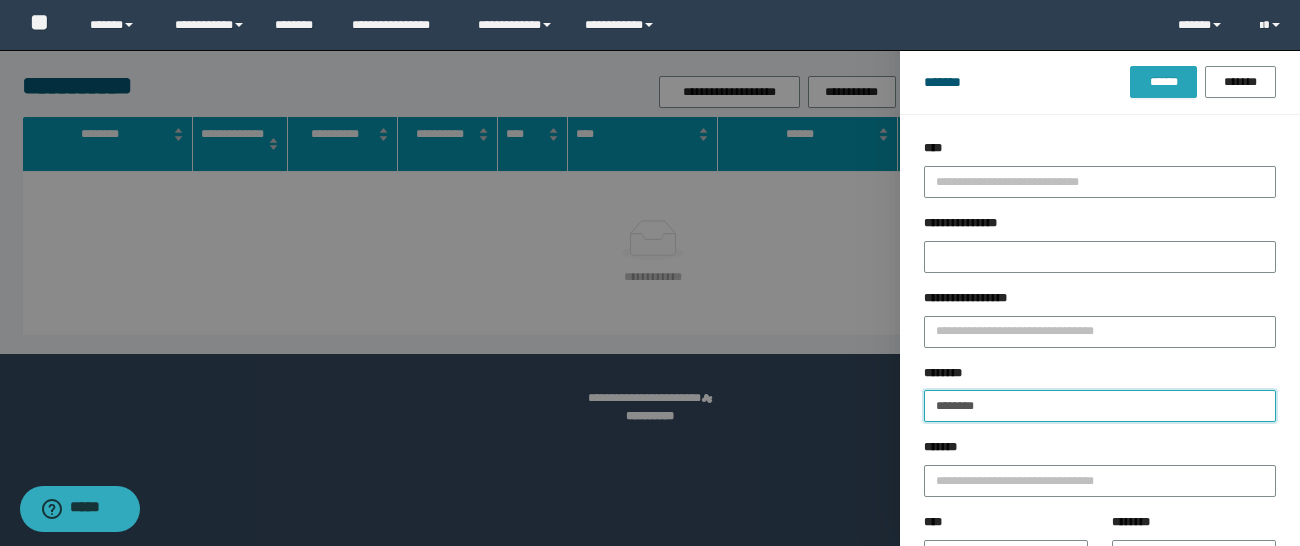 type on "********" 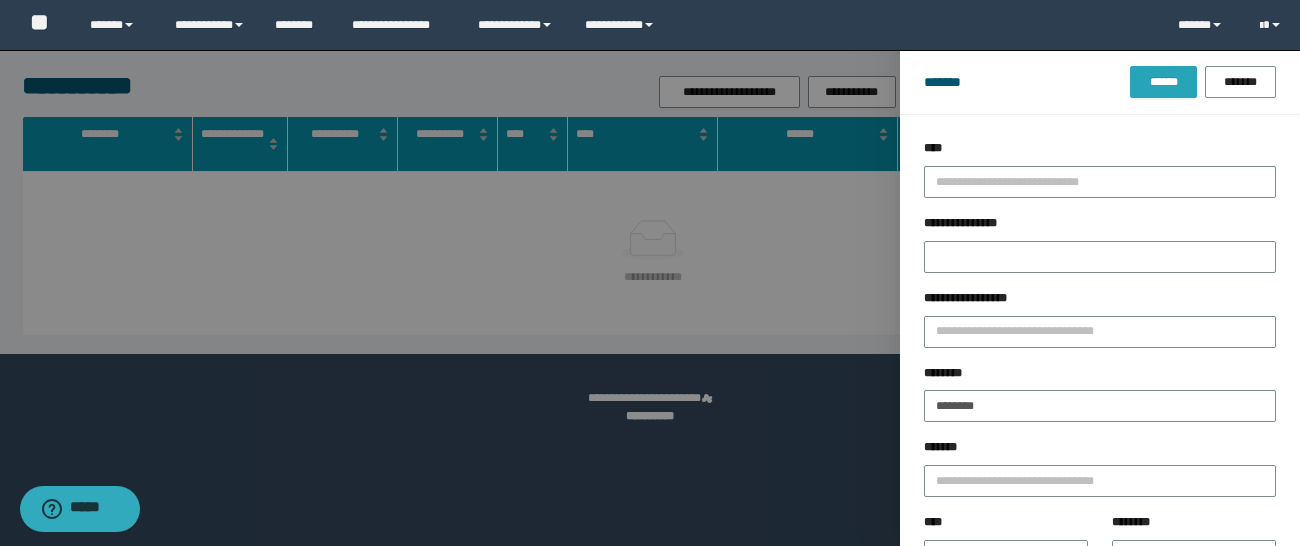 click on "******" at bounding box center (1163, 82) 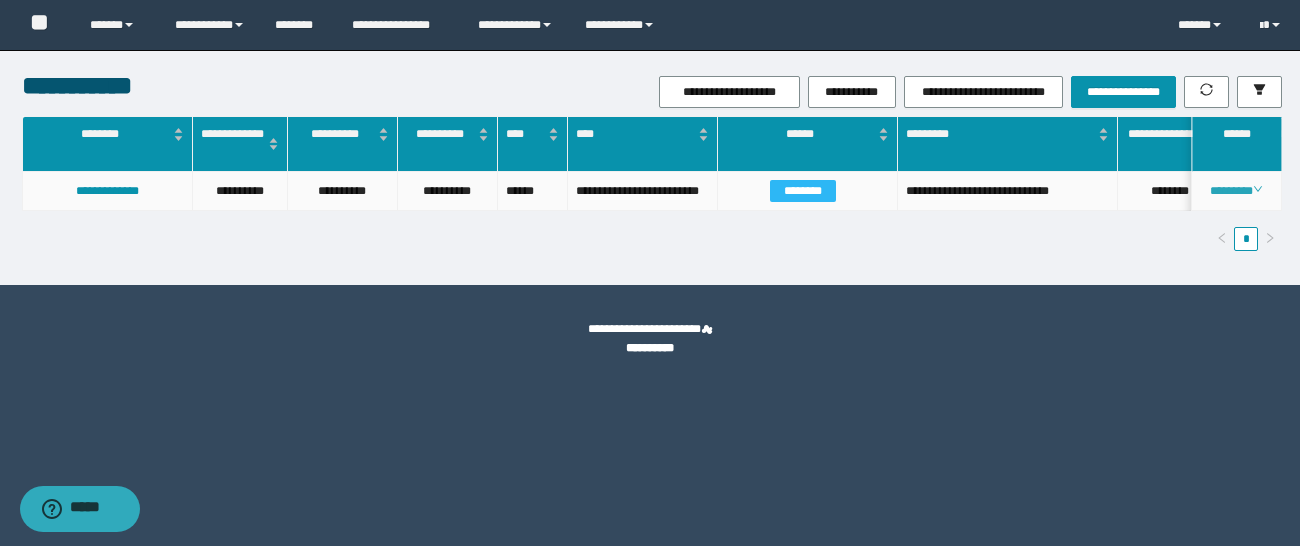 click on "********" at bounding box center [1236, 191] 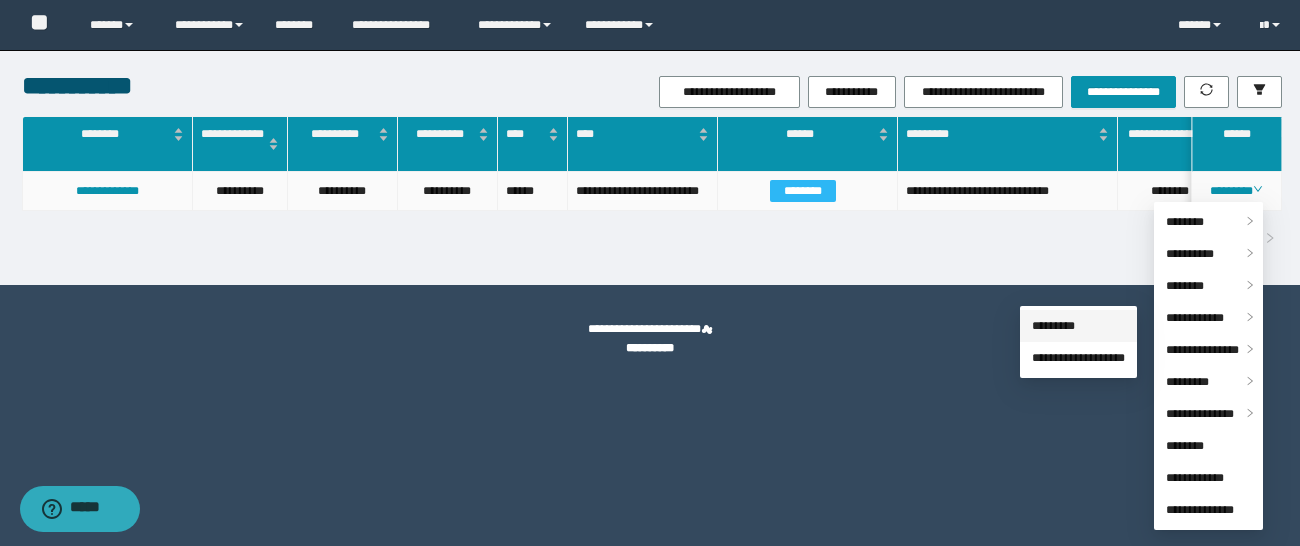 click on "*********" at bounding box center [1053, 326] 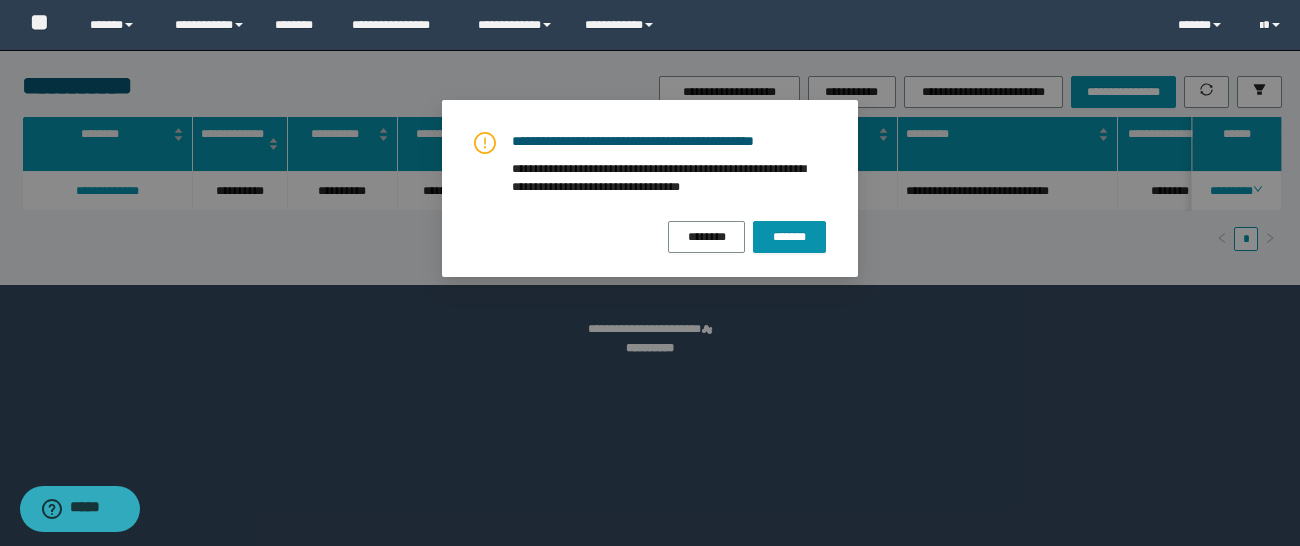 click on "**********" at bounding box center [650, 188] 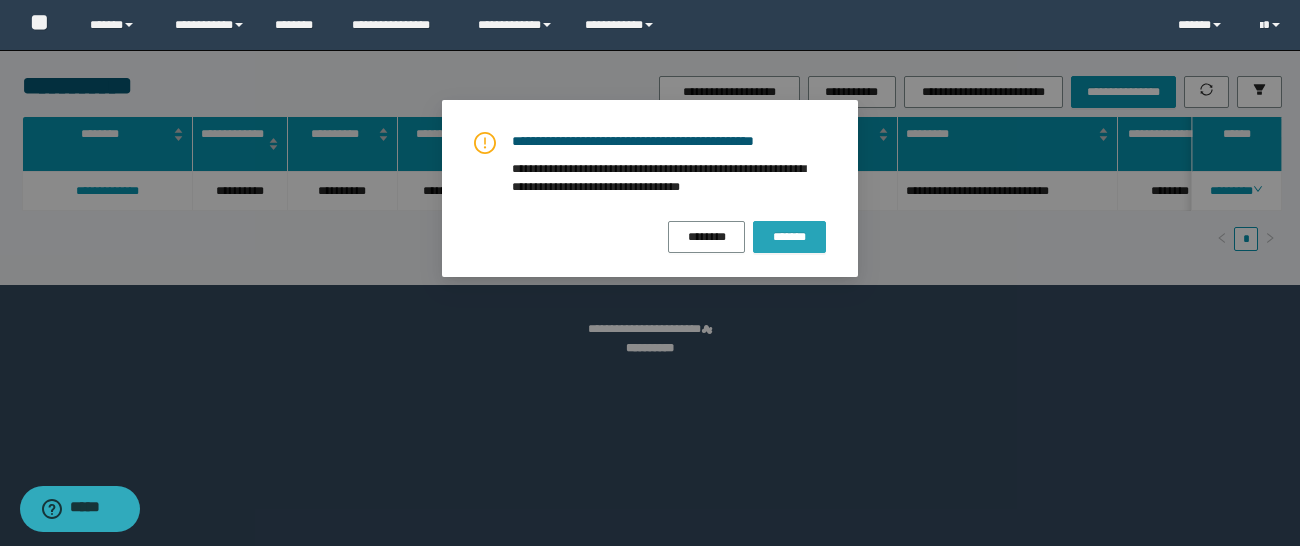 click on "*******" at bounding box center (789, 237) 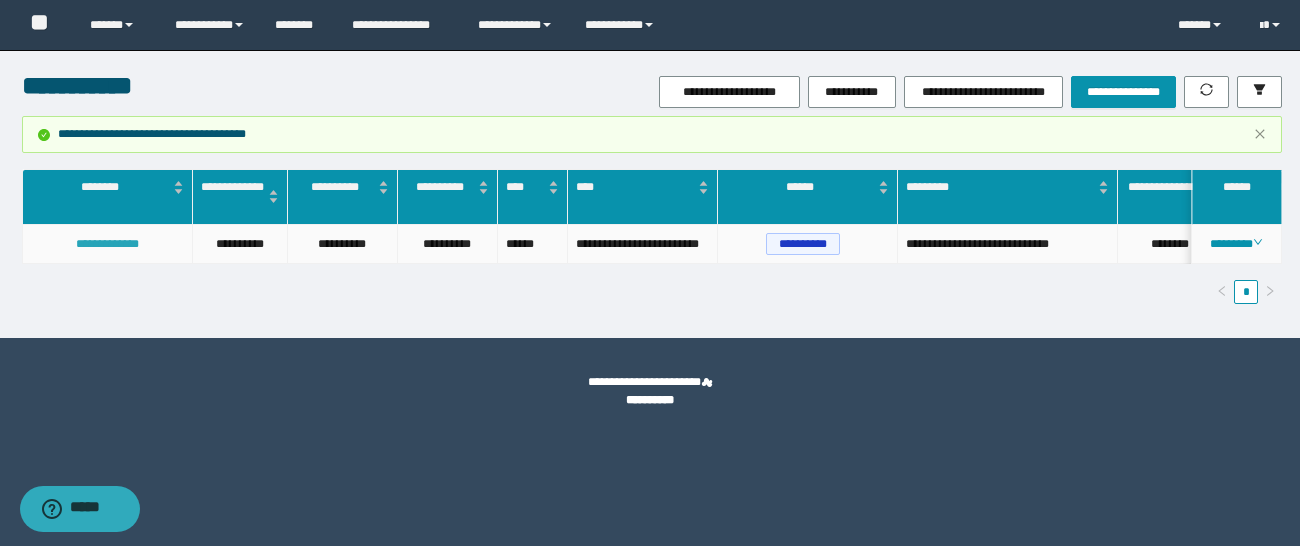 click on "**********" at bounding box center [107, 244] 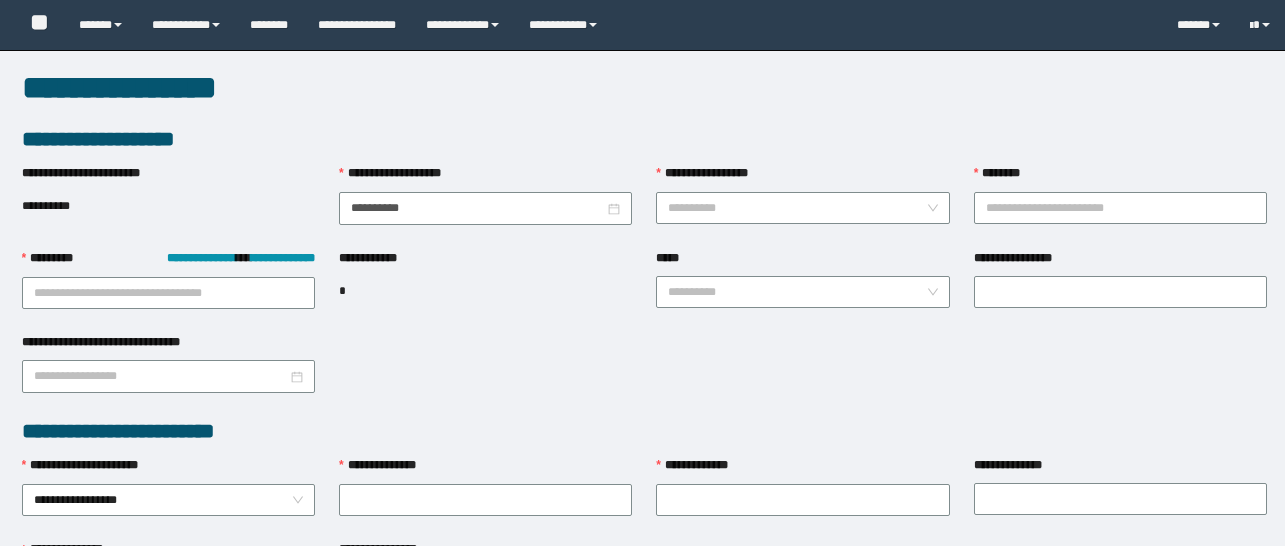 scroll, scrollTop: 0, scrollLeft: 0, axis: both 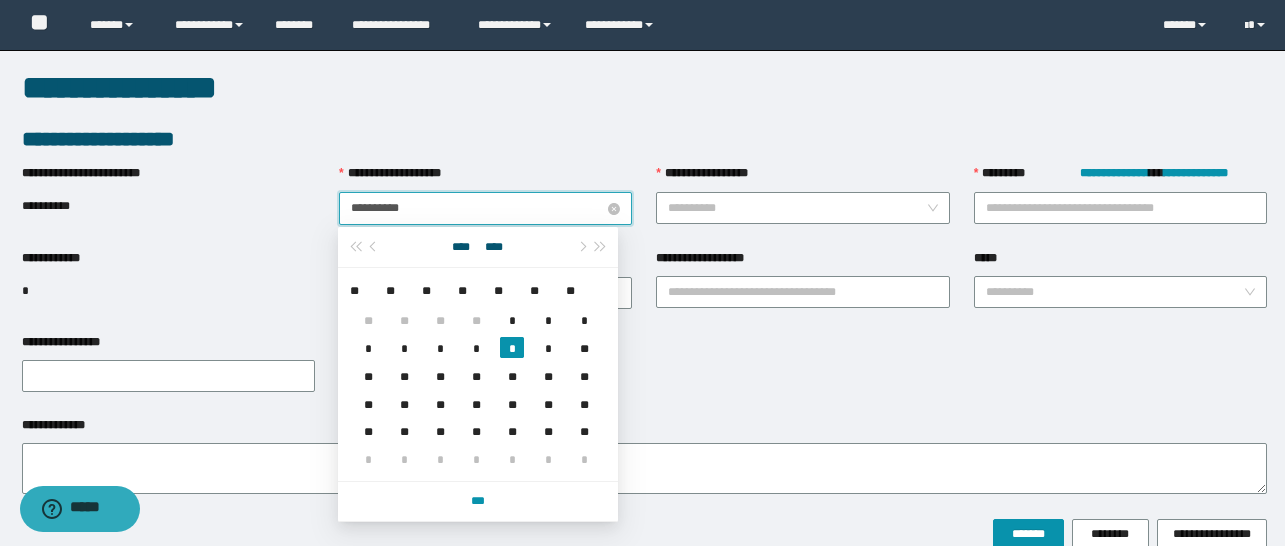 click on "**********" at bounding box center (477, 208) 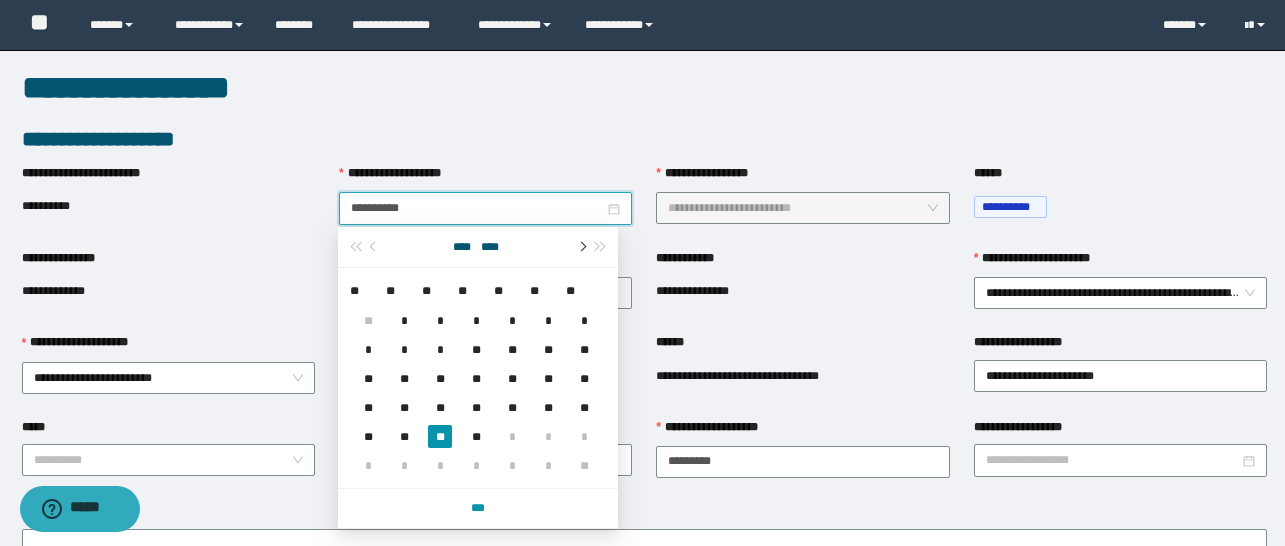 click at bounding box center [581, 247] 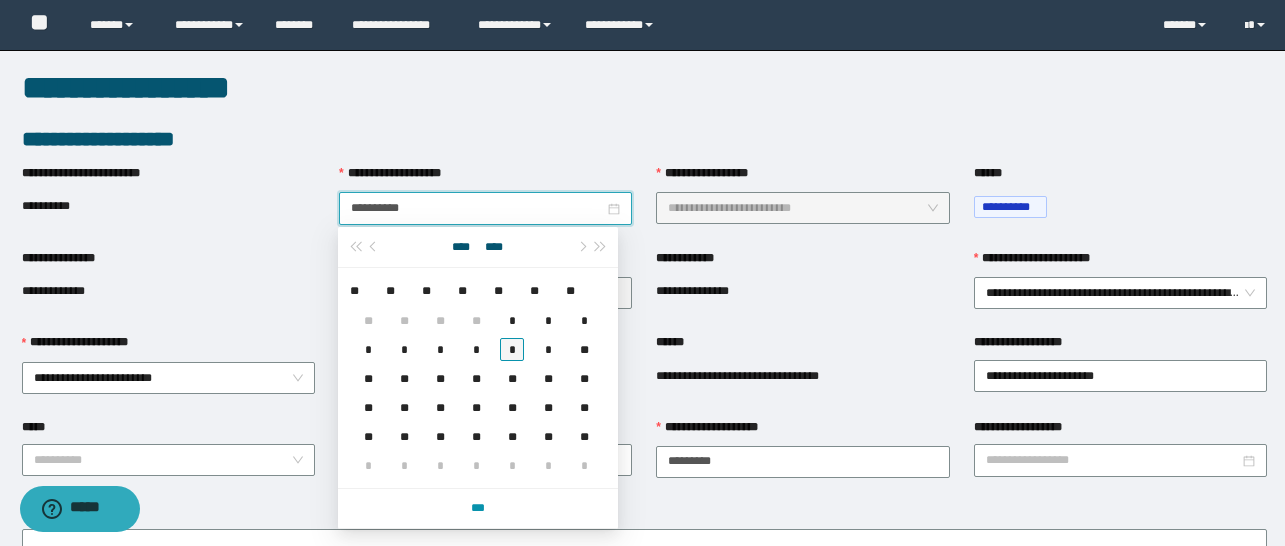 type on "**********" 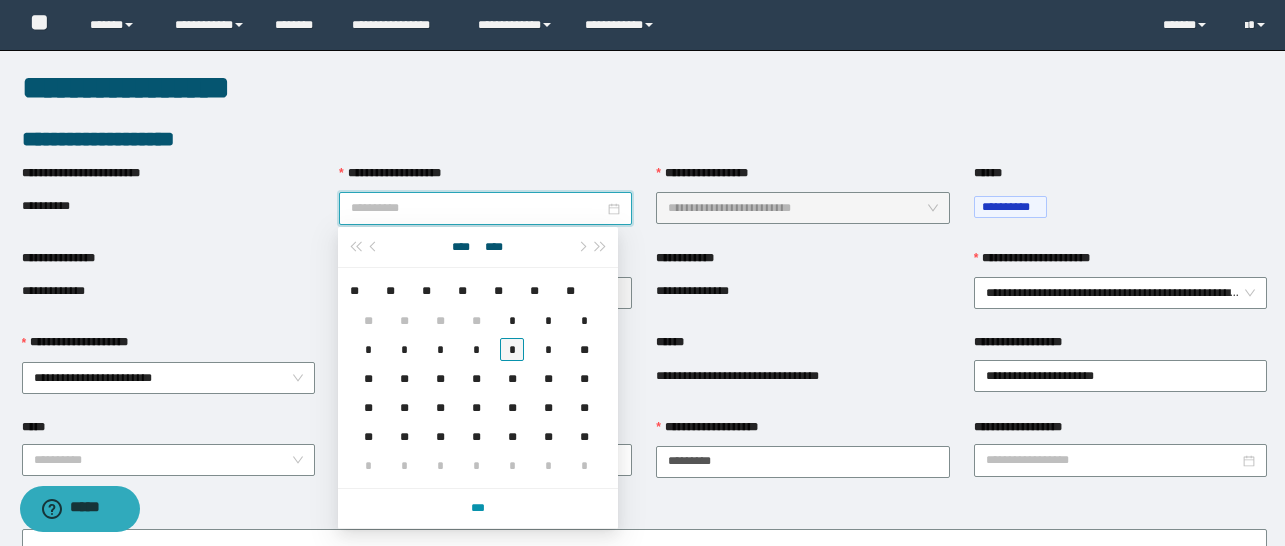 click on "*" at bounding box center [512, 349] 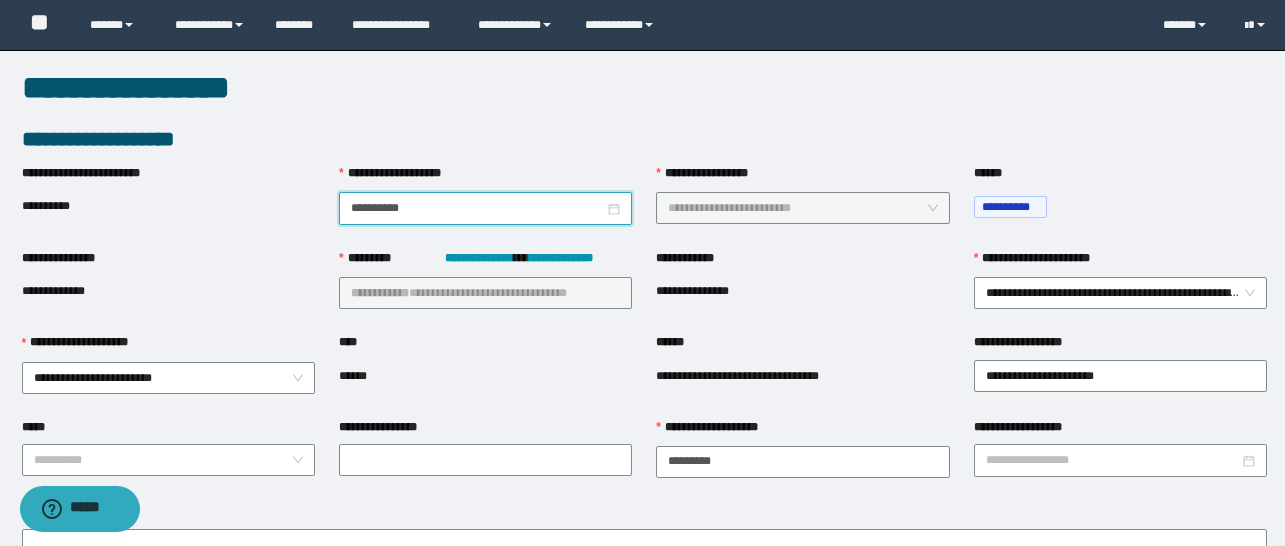 scroll, scrollTop: 488, scrollLeft: 0, axis: vertical 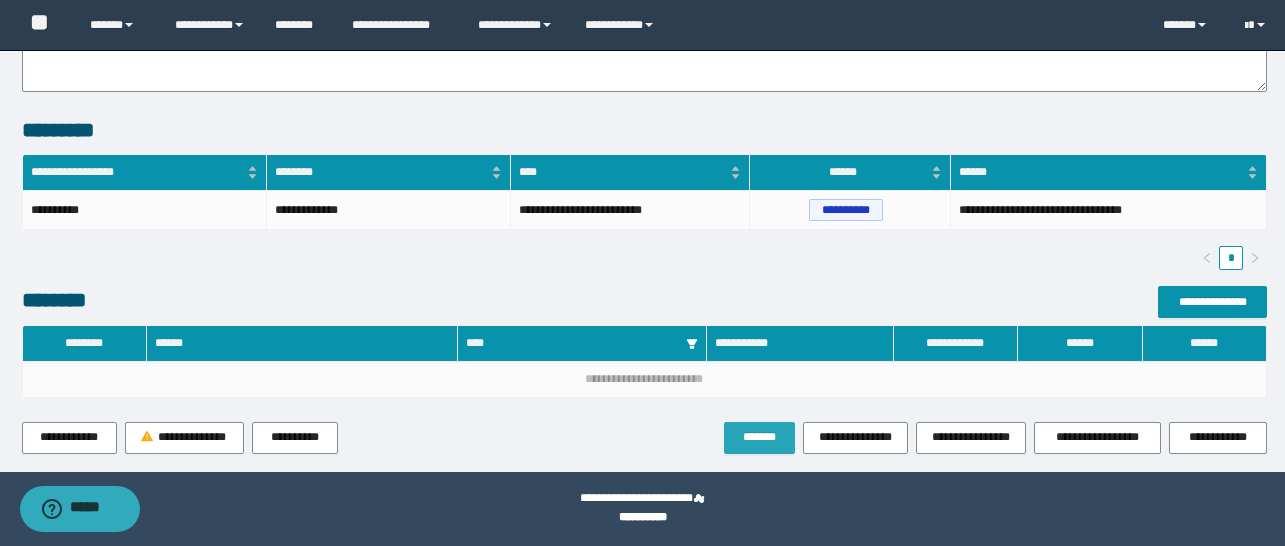 click on "*******" at bounding box center (759, 437) 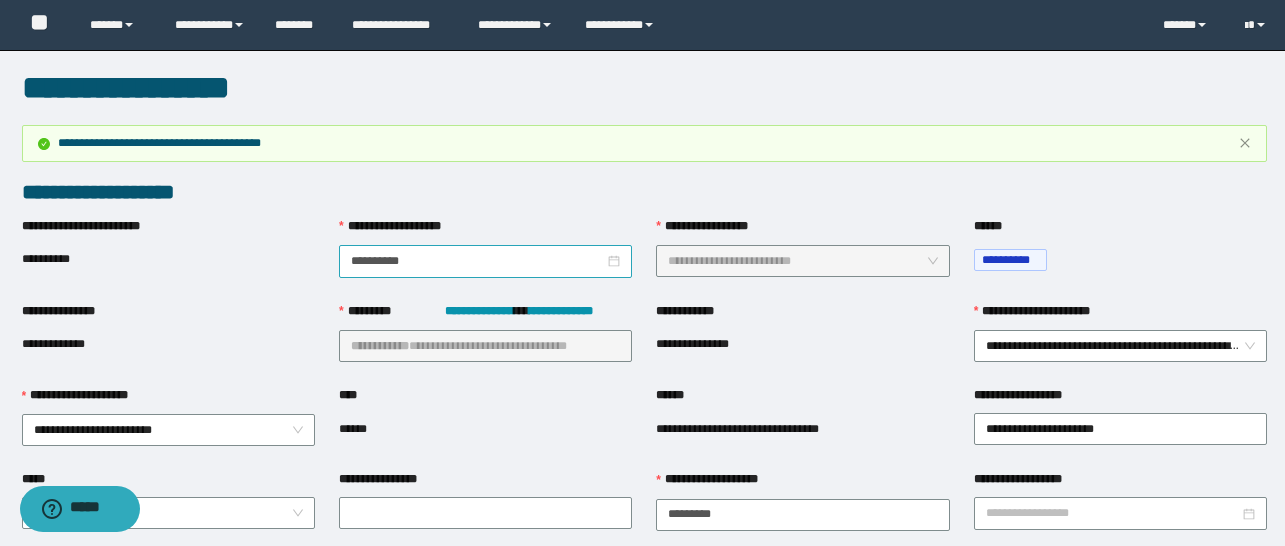 scroll, scrollTop: 541, scrollLeft: 0, axis: vertical 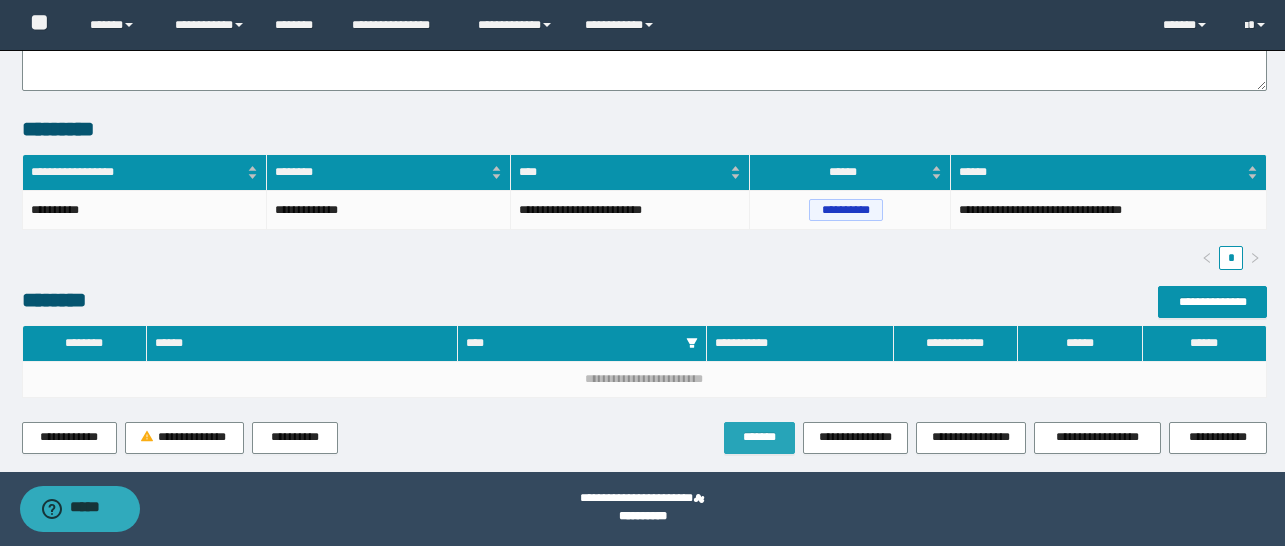 click on "*******" at bounding box center (759, 437) 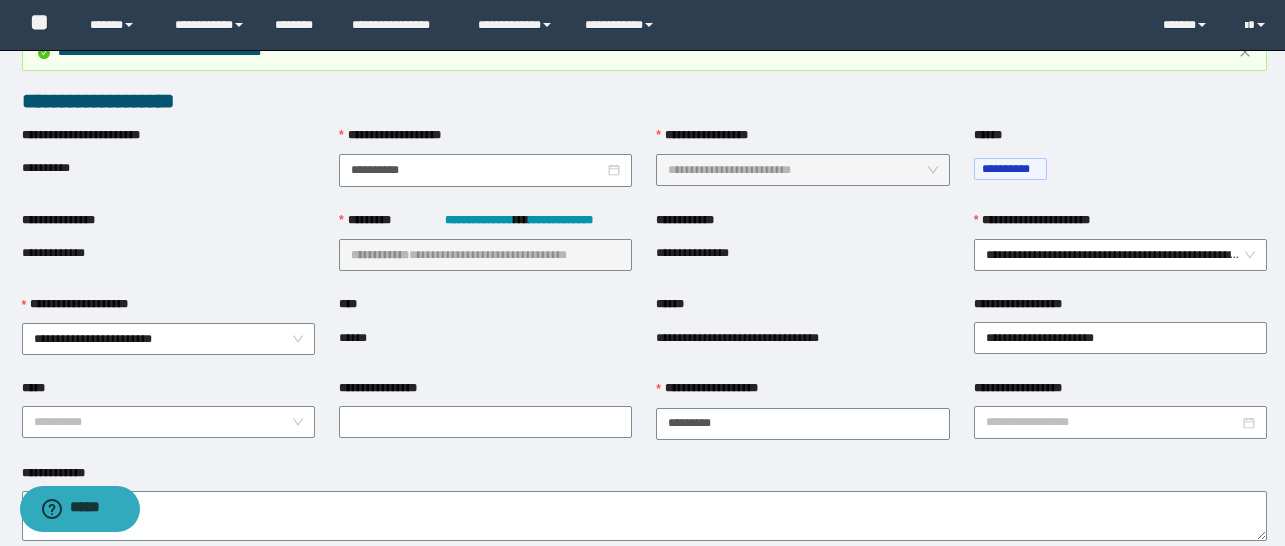 scroll, scrollTop: 0, scrollLeft: 0, axis: both 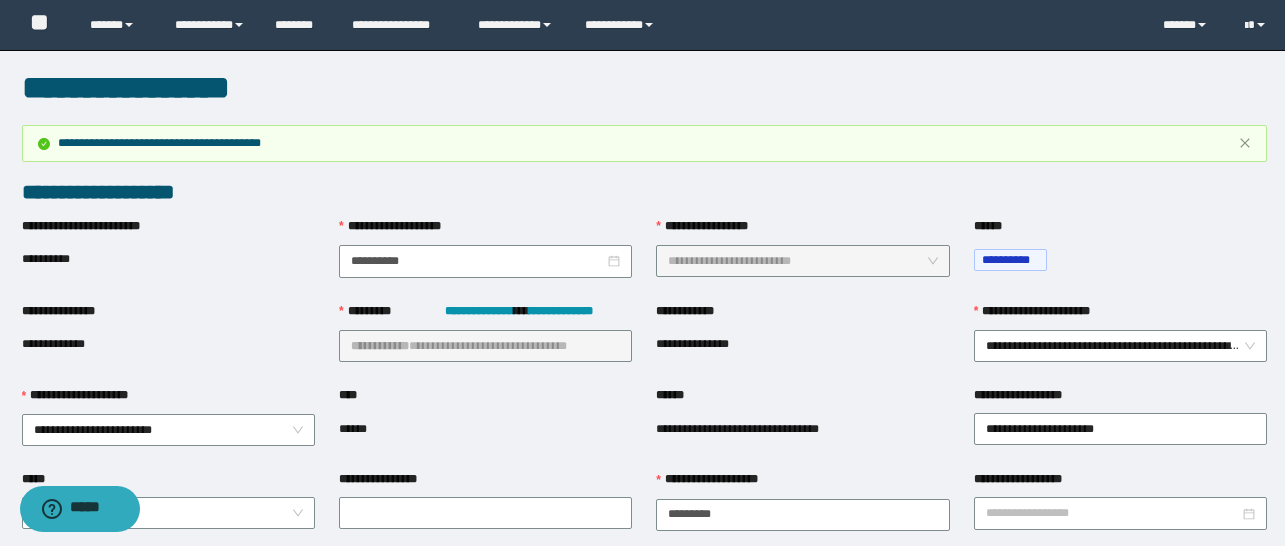 click on "**********" at bounding box center [400, 226] 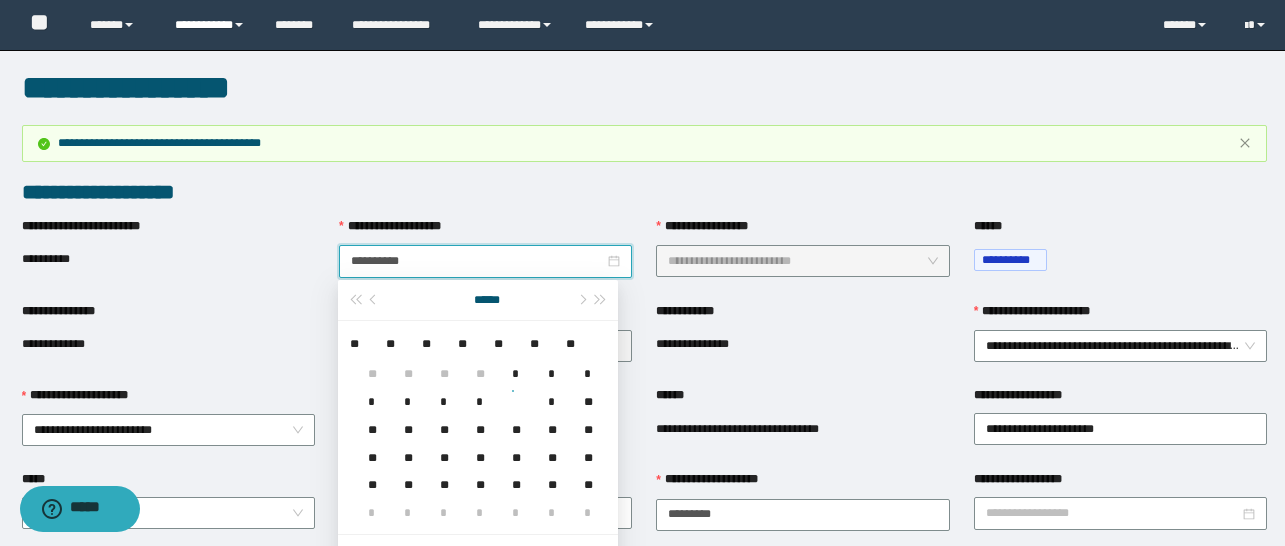 click on "**********" at bounding box center [210, 25] 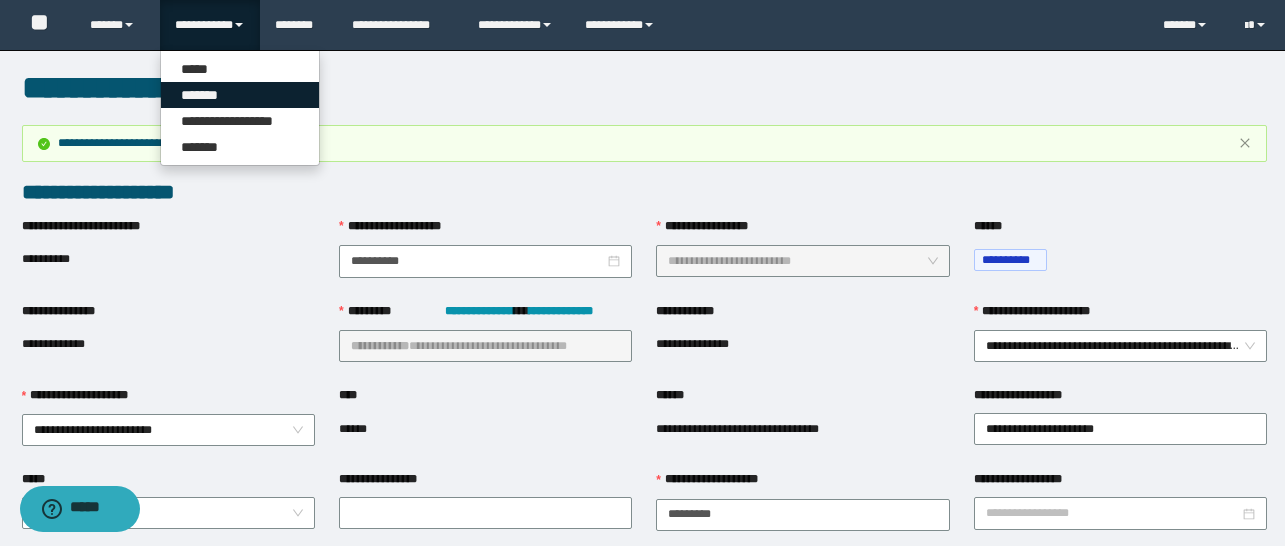 click on "*******" at bounding box center [240, 95] 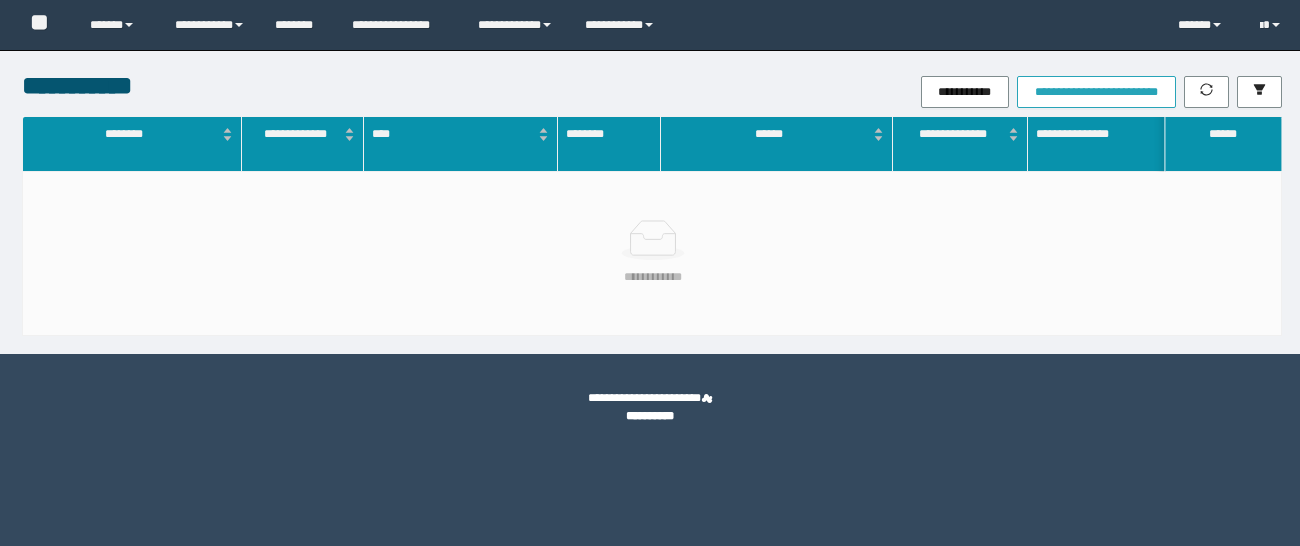 scroll, scrollTop: 0, scrollLeft: 0, axis: both 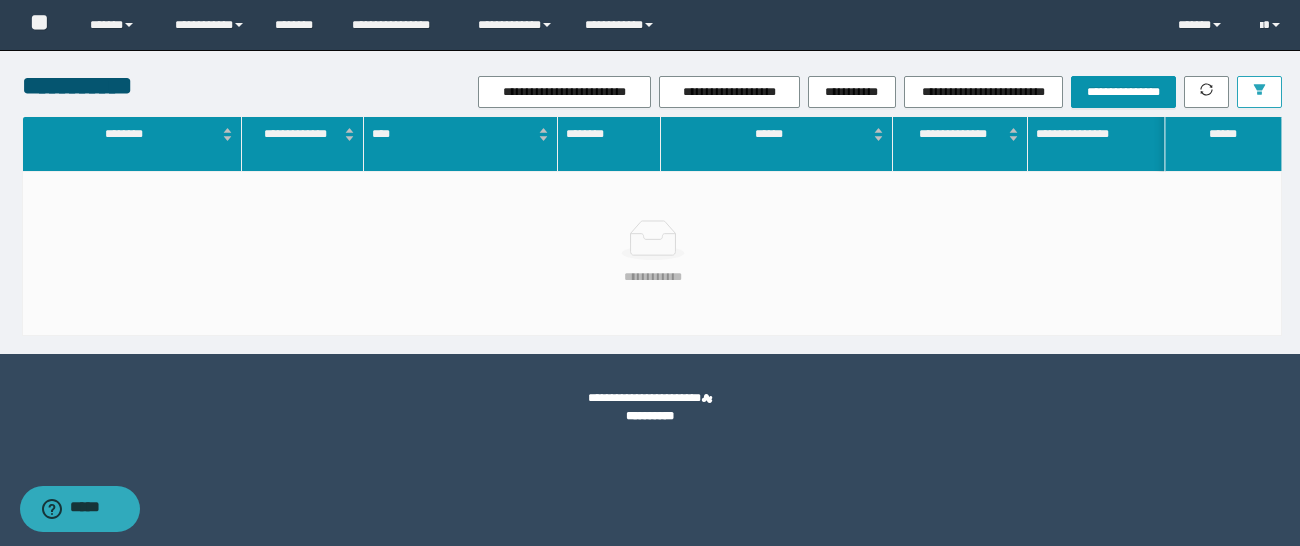 click 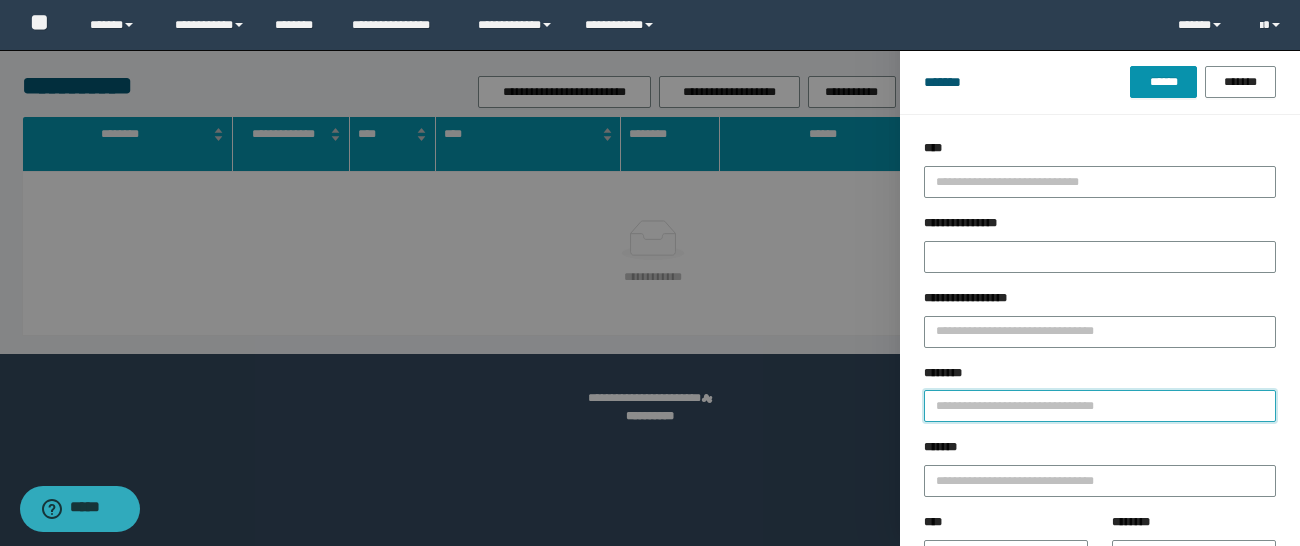 click on "********" at bounding box center [1100, 406] 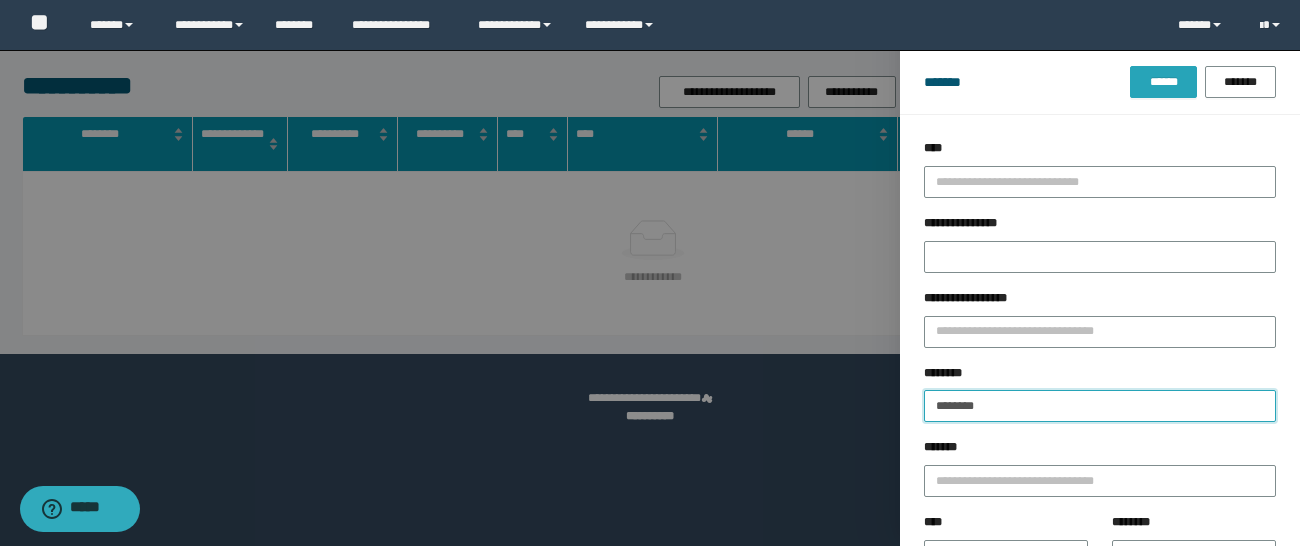 type on "********" 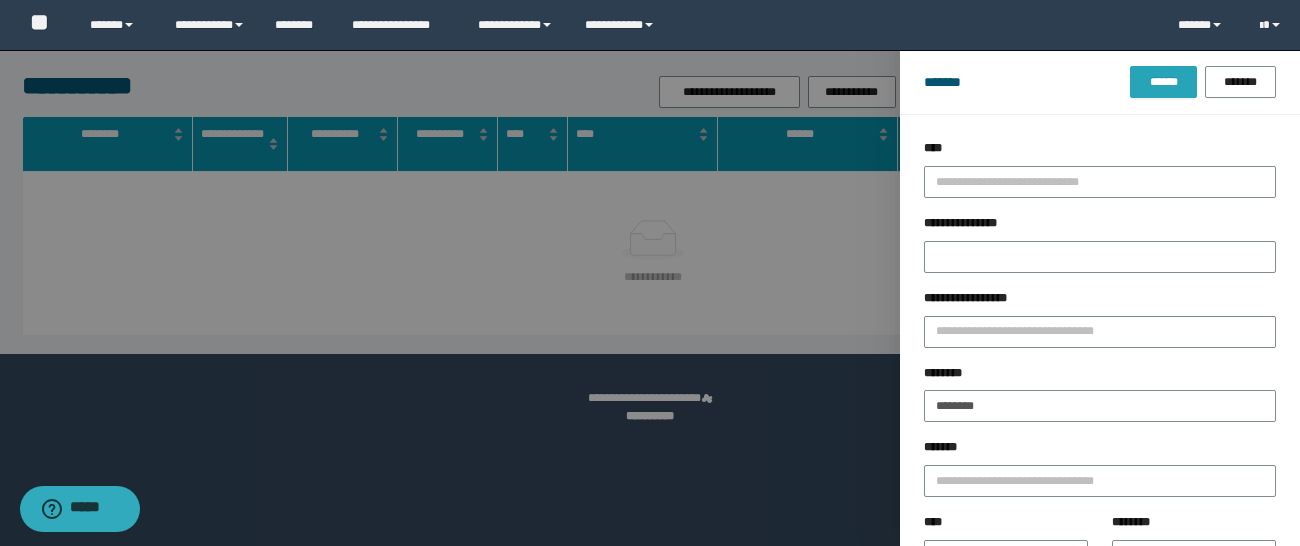 click on "******" at bounding box center [1163, 82] 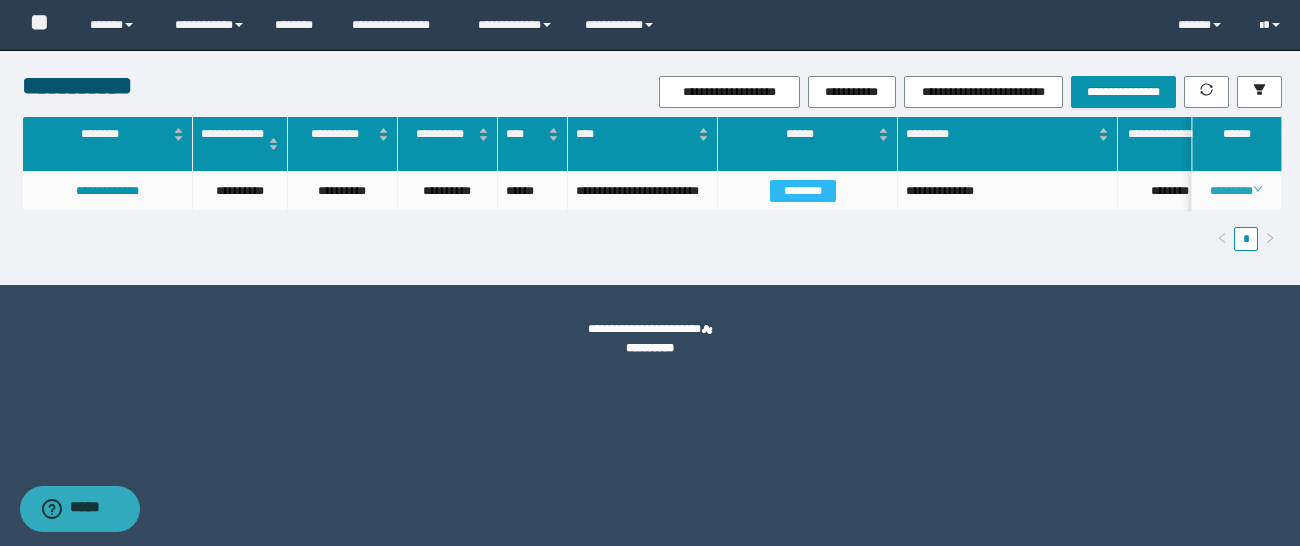 click on "********" at bounding box center [1236, 191] 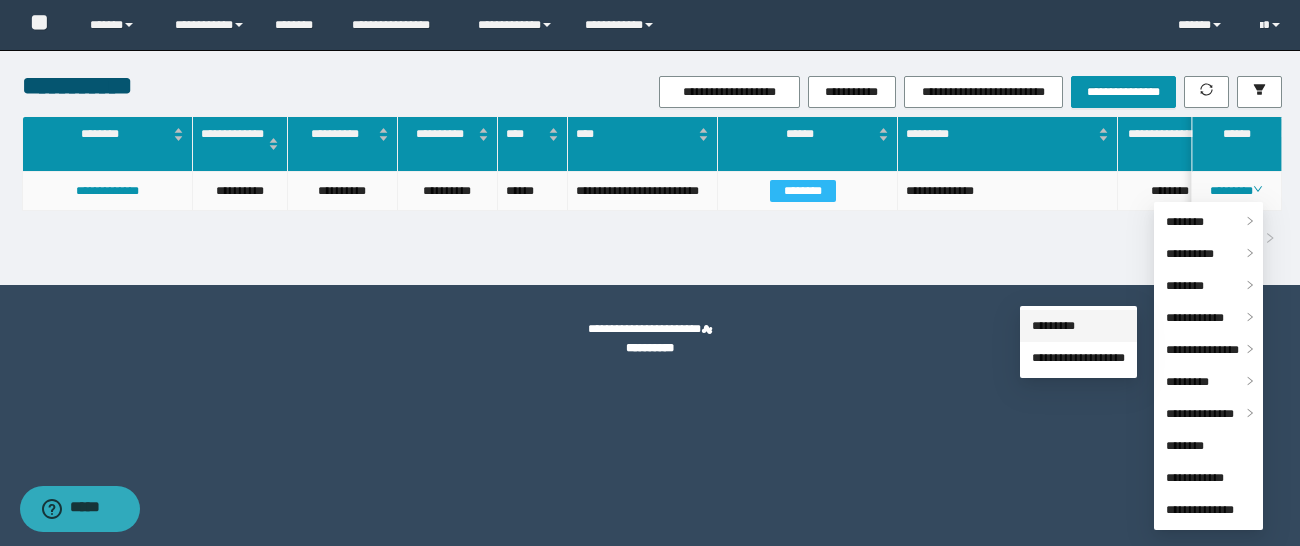 click on "*********" at bounding box center [1053, 326] 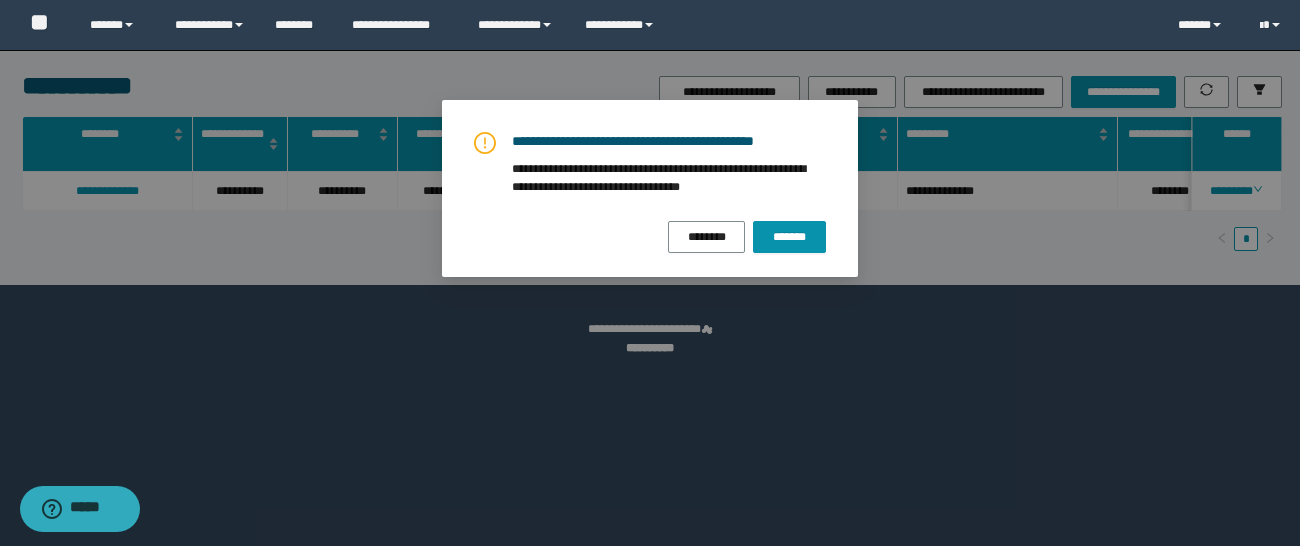 click on "**********" at bounding box center (650, 188) 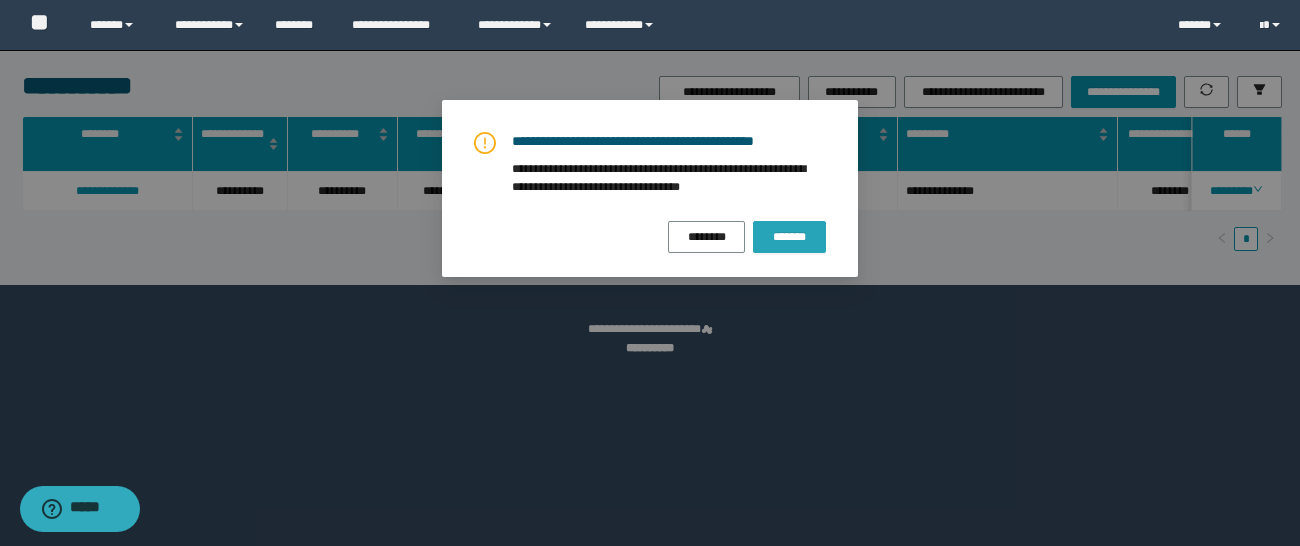 click on "*******" at bounding box center [789, 237] 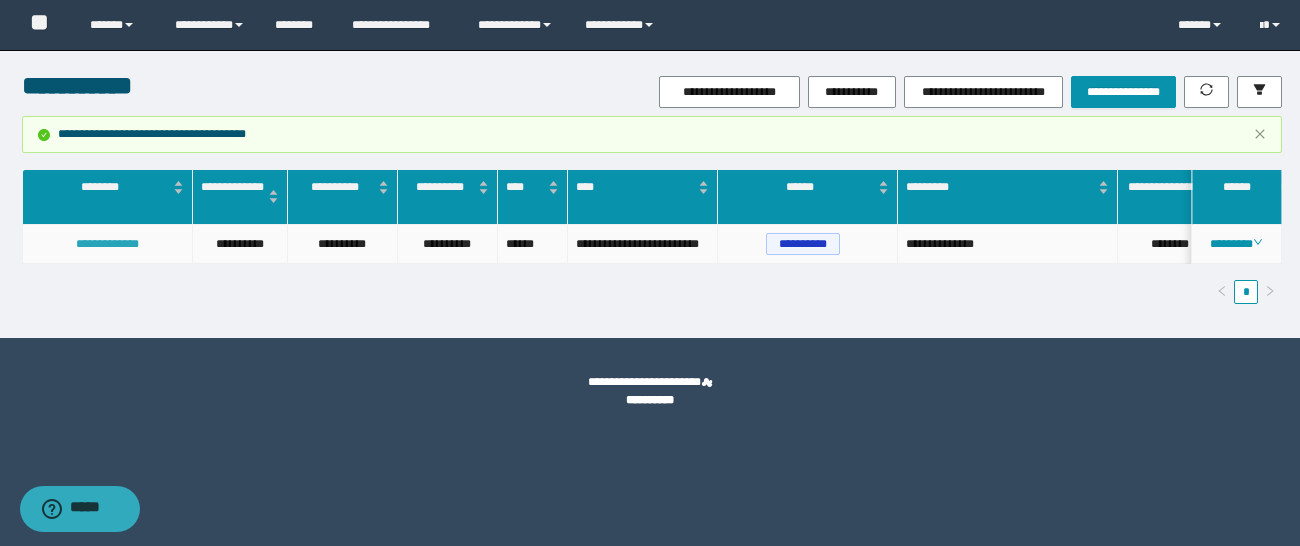 click on "**********" at bounding box center [107, 244] 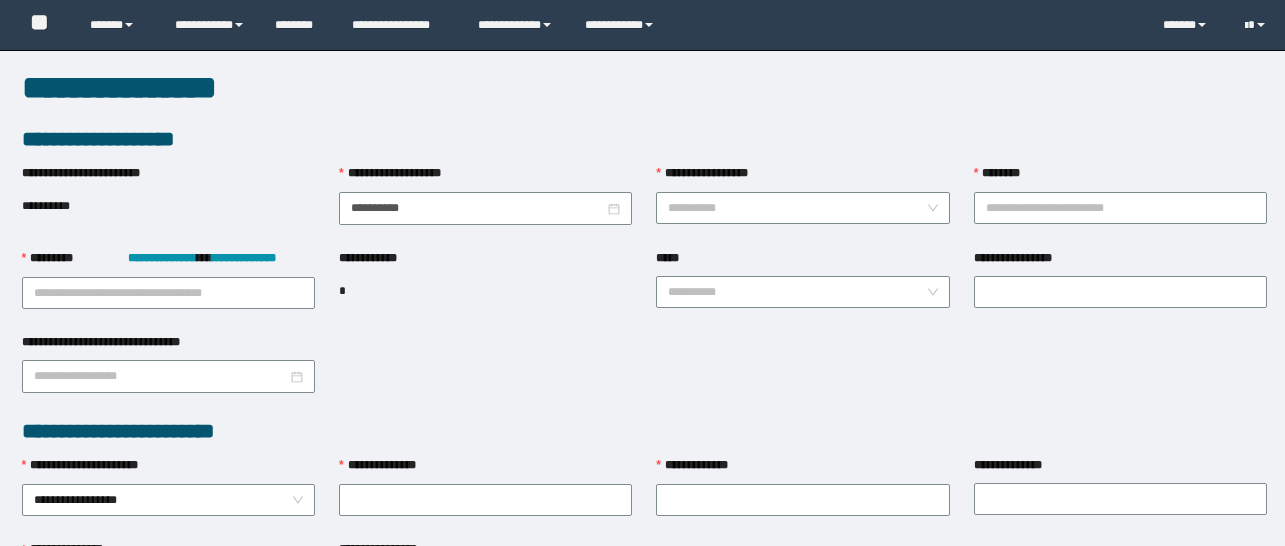 scroll, scrollTop: 0, scrollLeft: 0, axis: both 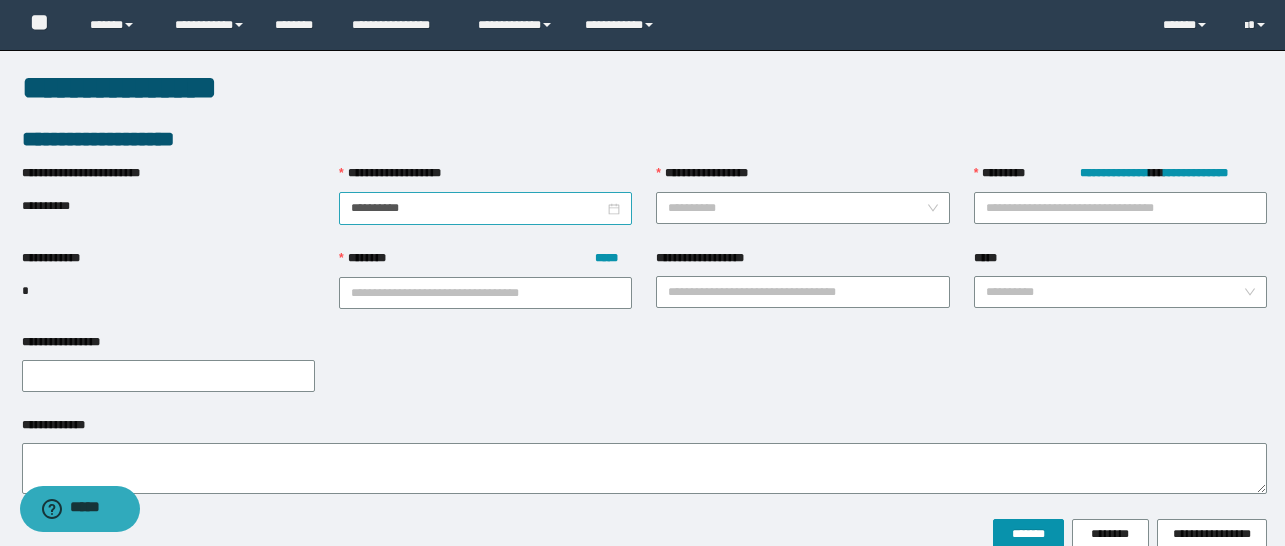 click on "**********" at bounding box center [485, 208] 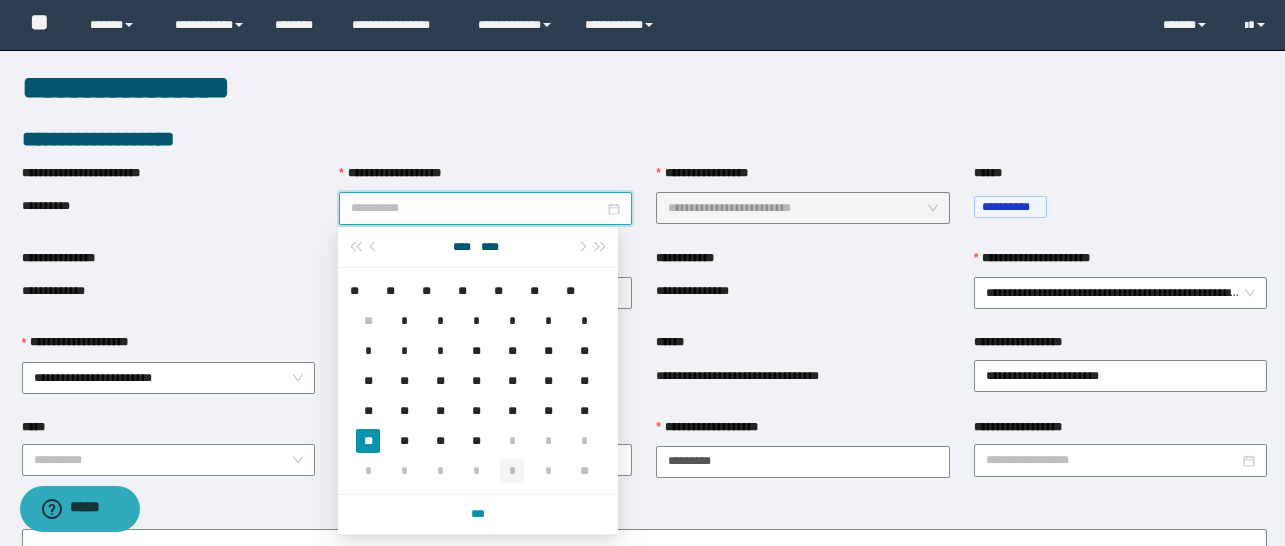type on "**********" 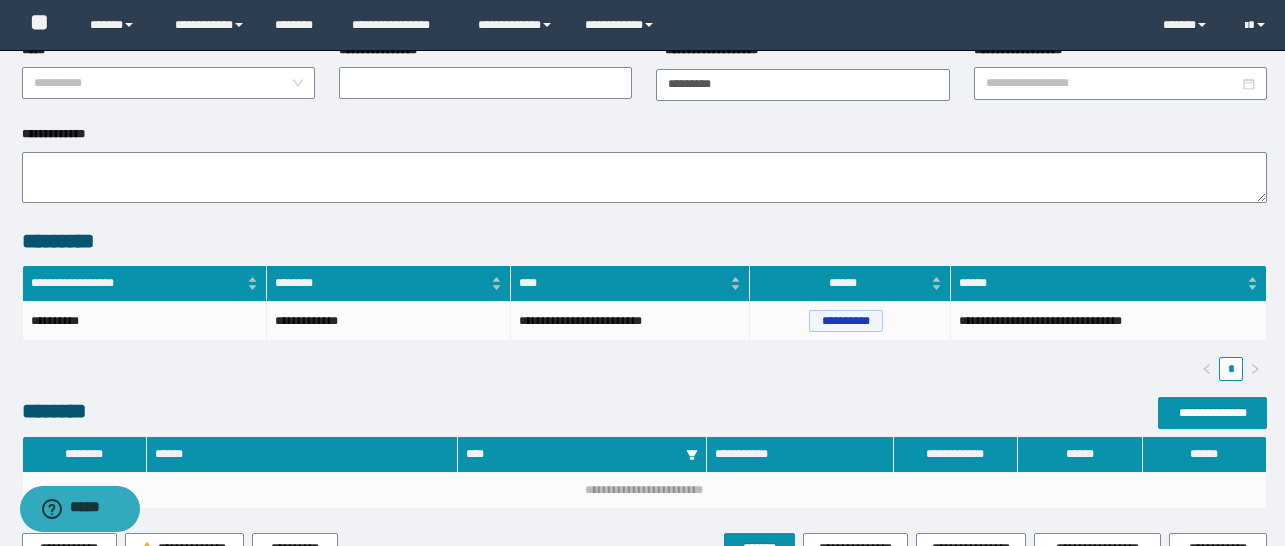 scroll, scrollTop: 488, scrollLeft: 0, axis: vertical 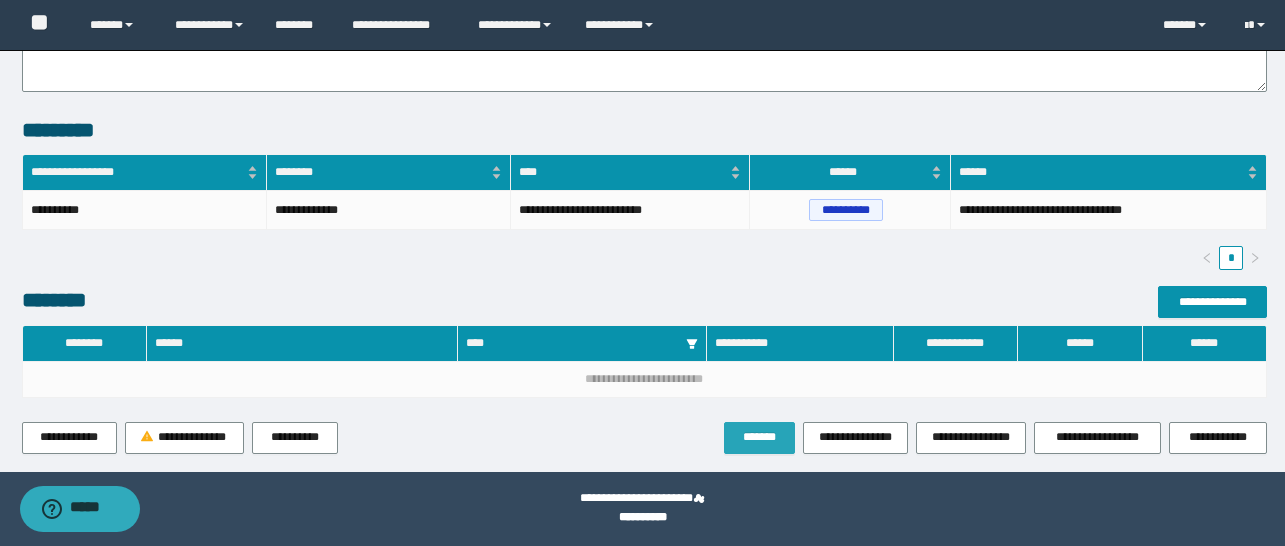 click on "*******" at bounding box center [759, 437] 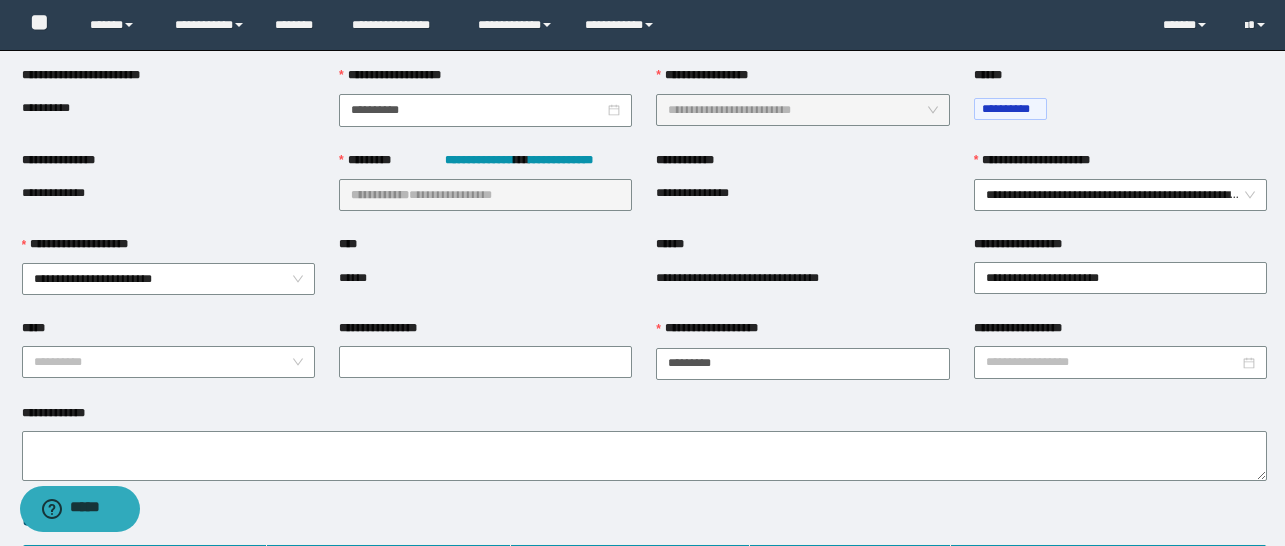 scroll, scrollTop: 0, scrollLeft: 0, axis: both 